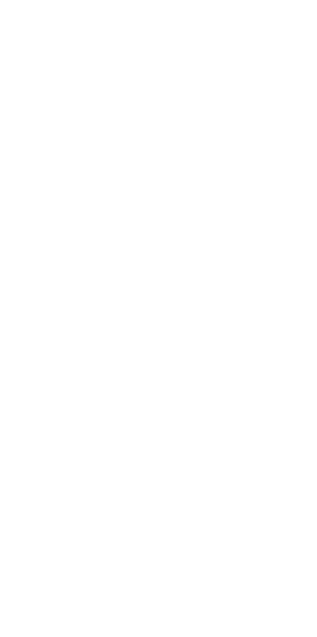scroll, scrollTop: 0, scrollLeft: 0, axis: both 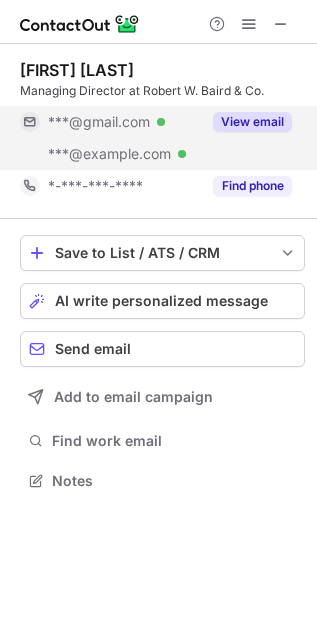 click on "View email" at bounding box center (252, 122) 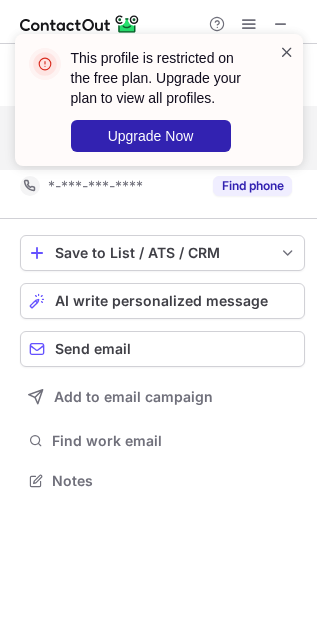 click at bounding box center (287, 52) 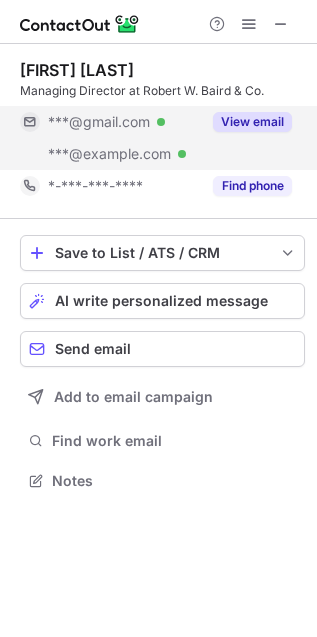 click on "This profile is restricted on the free plan. Upgrade your plan to view all profiles. Upgrade Now" at bounding box center (159, 108) 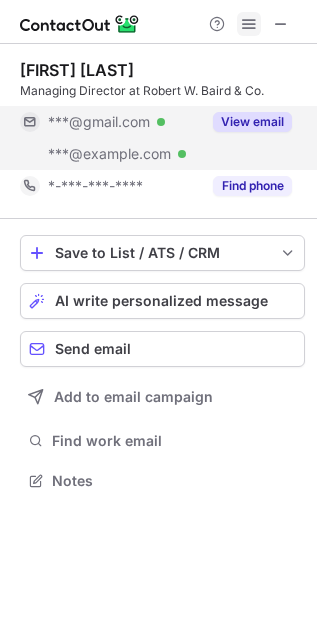click at bounding box center [249, 24] 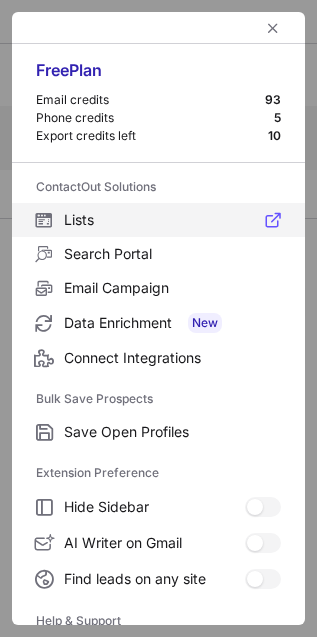 click on "Lists" at bounding box center (158, 220) 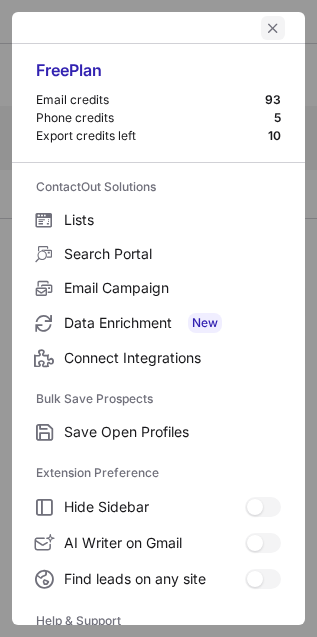 click at bounding box center [273, 28] 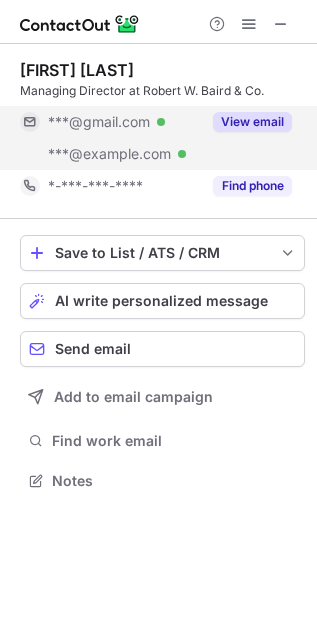click on "Meg Dean" at bounding box center (77, 70) 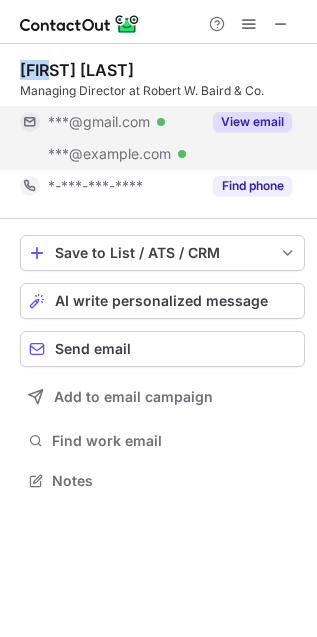 click on "Meg Dean" at bounding box center (77, 70) 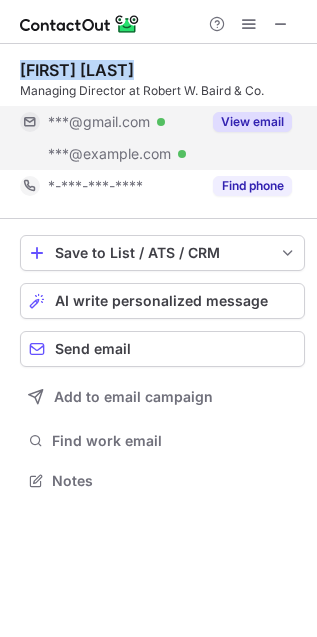 click on "Meg Dean" at bounding box center [77, 70] 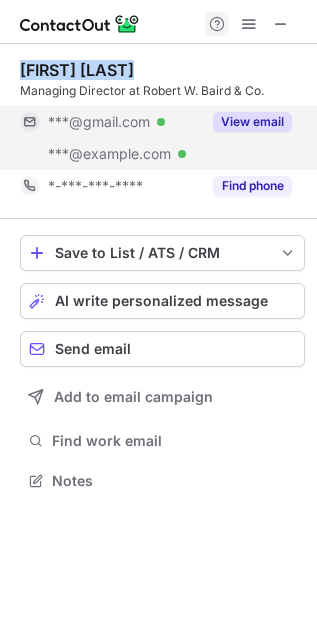copy on "Meg Dean" 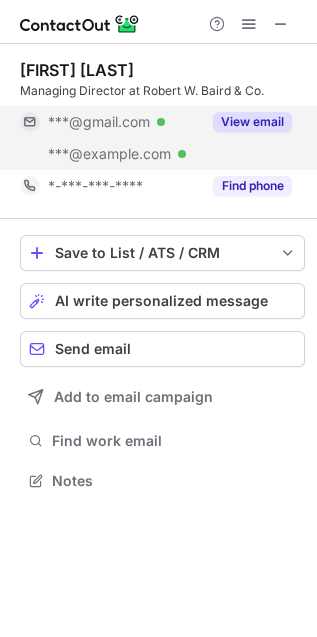 scroll, scrollTop: 10, scrollLeft: 10, axis: both 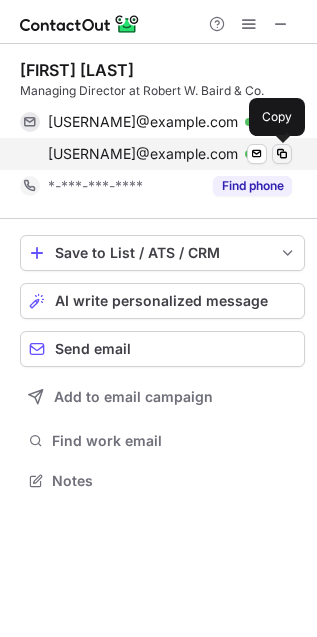 click at bounding box center [282, 154] 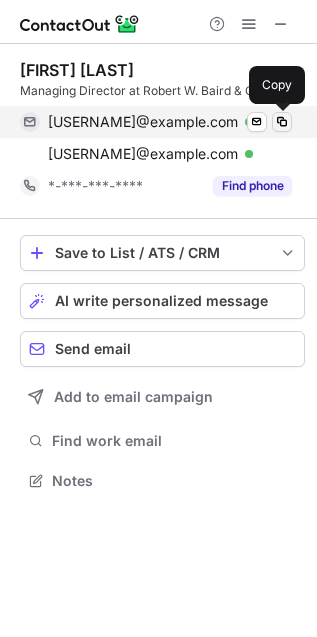 click at bounding box center (282, 122) 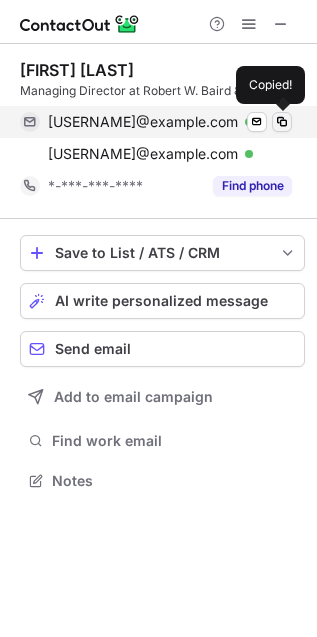 click at bounding box center (282, 122) 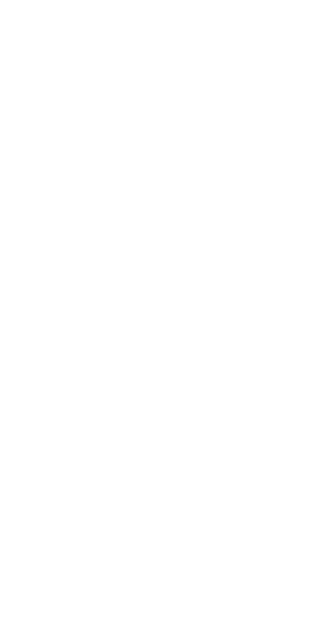 scroll, scrollTop: 0, scrollLeft: 0, axis: both 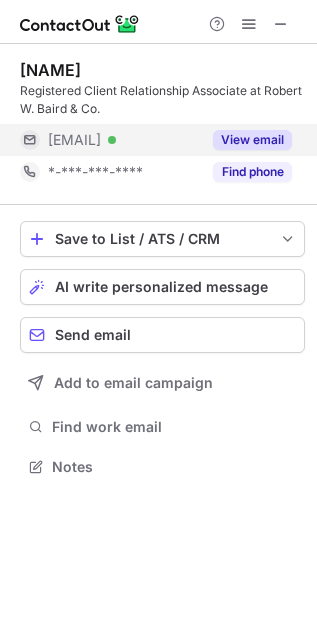 click on "View email" at bounding box center (252, 140) 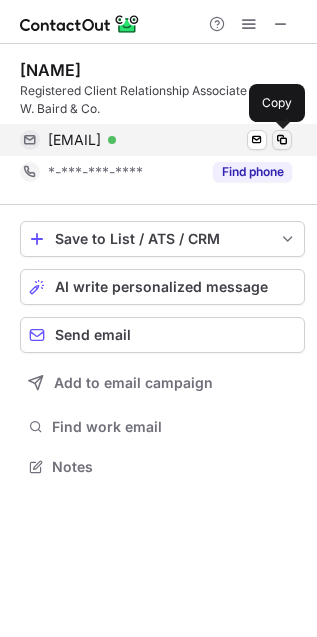 click at bounding box center (282, 140) 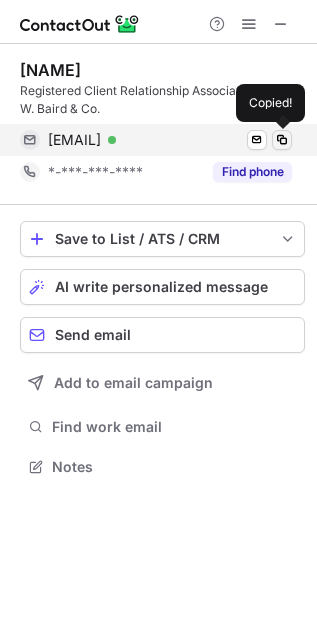 click at bounding box center [282, 140] 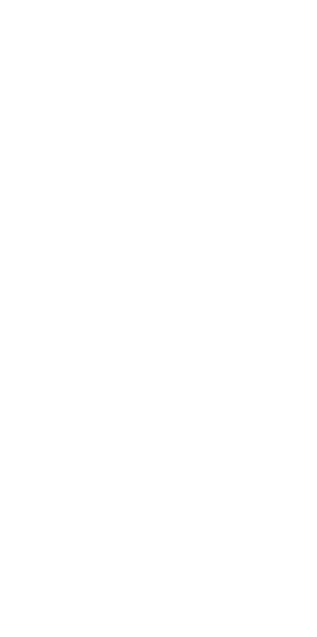 scroll, scrollTop: 0, scrollLeft: 0, axis: both 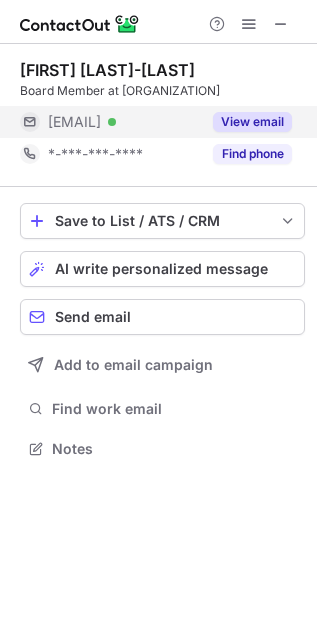 click on "View email" at bounding box center (252, 122) 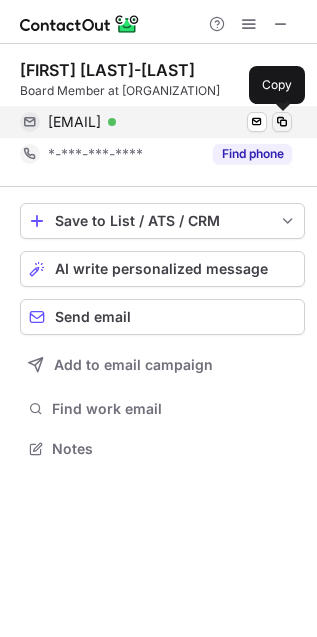 click at bounding box center (282, 122) 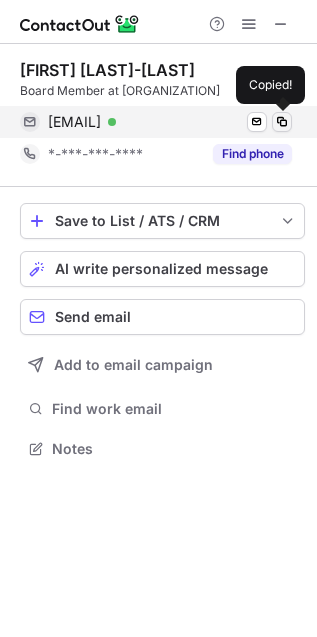 click at bounding box center (282, 122) 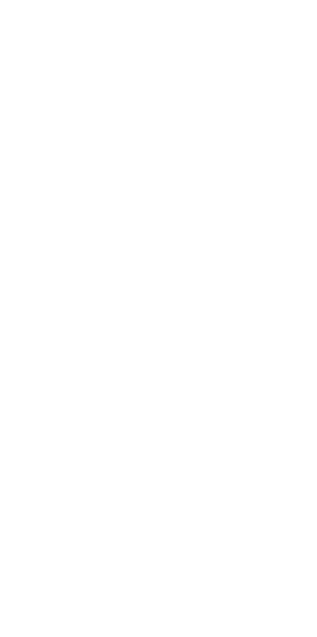 scroll, scrollTop: 0, scrollLeft: 0, axis: both 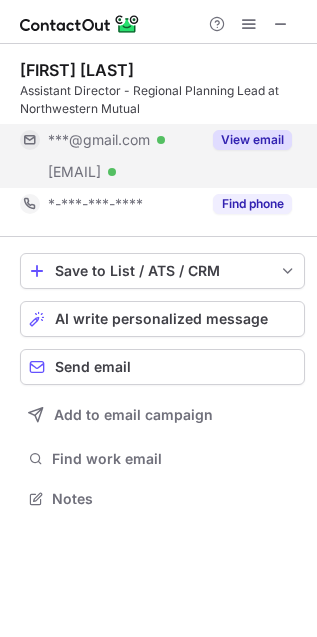 click on "View email" at bounding box center [252, 140] 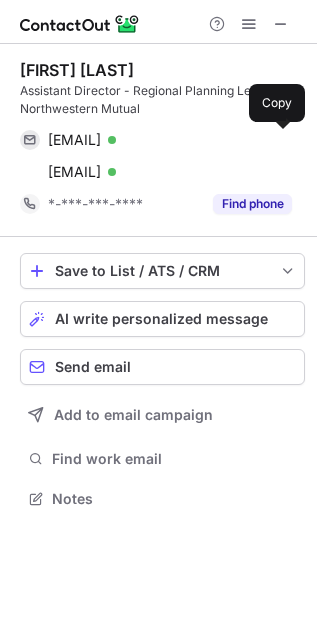 click at bounding box center [282, 140] 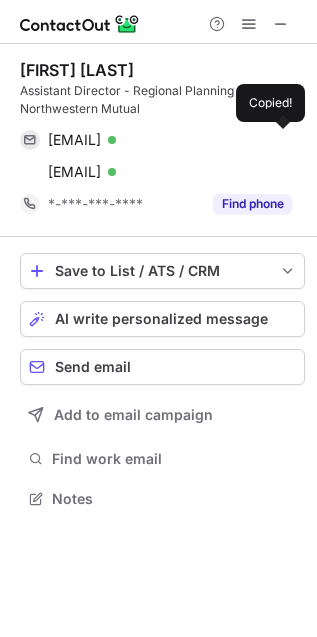 click at bounding box center (282, 140) 